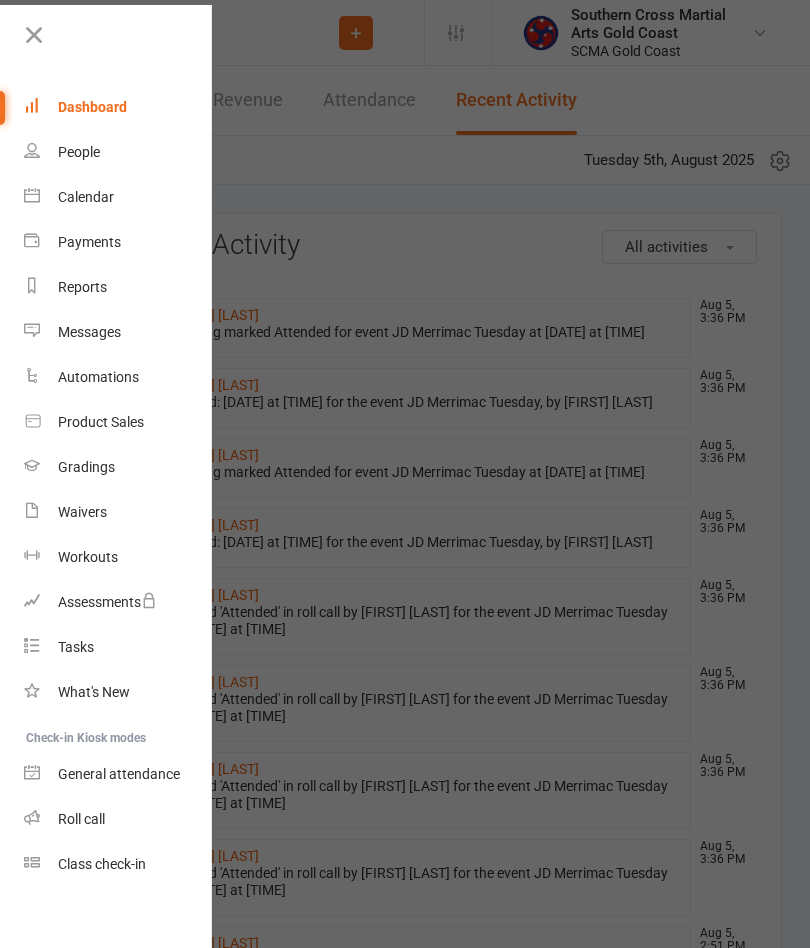 scroll, scrollTop: 0, scrollLeft: 0, axis: both 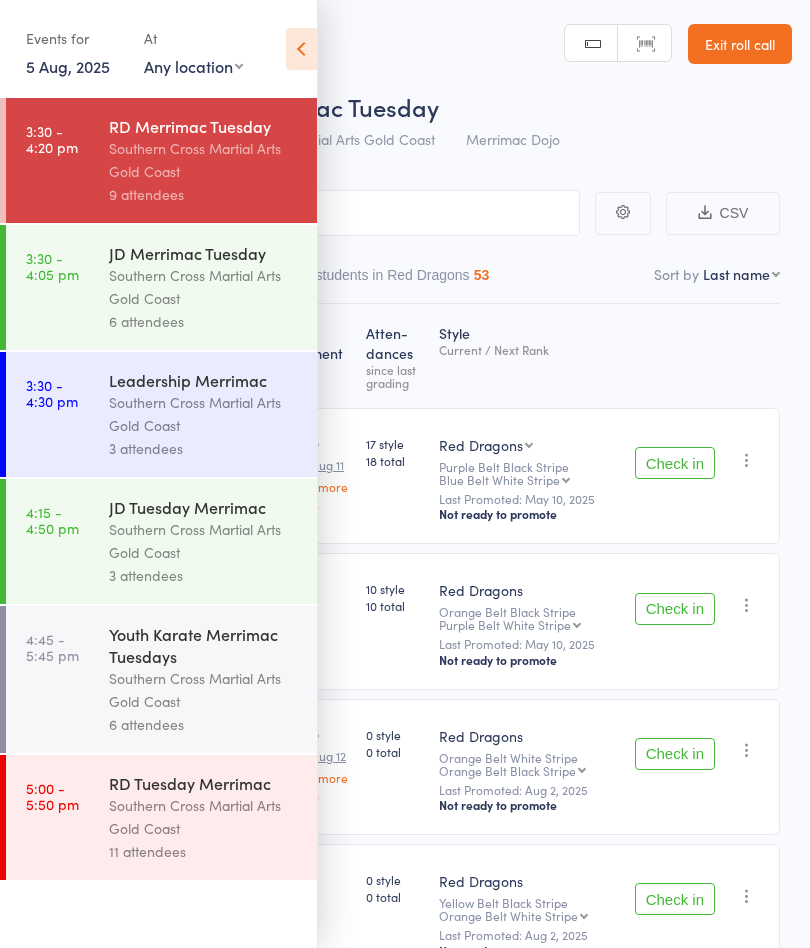 click on "Southern Cross Martial Arts Gold Coast" at bounding box center (204, 287) 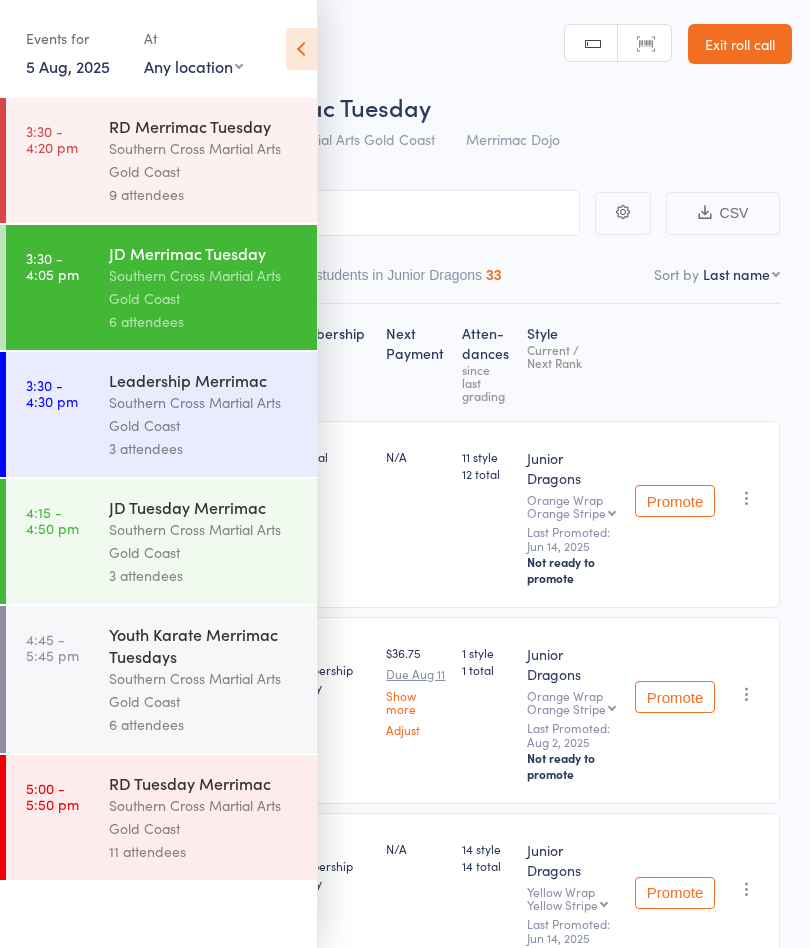 click on "Southern Cross Martial Arts Gold Coast" at bounding box center (204, 160) 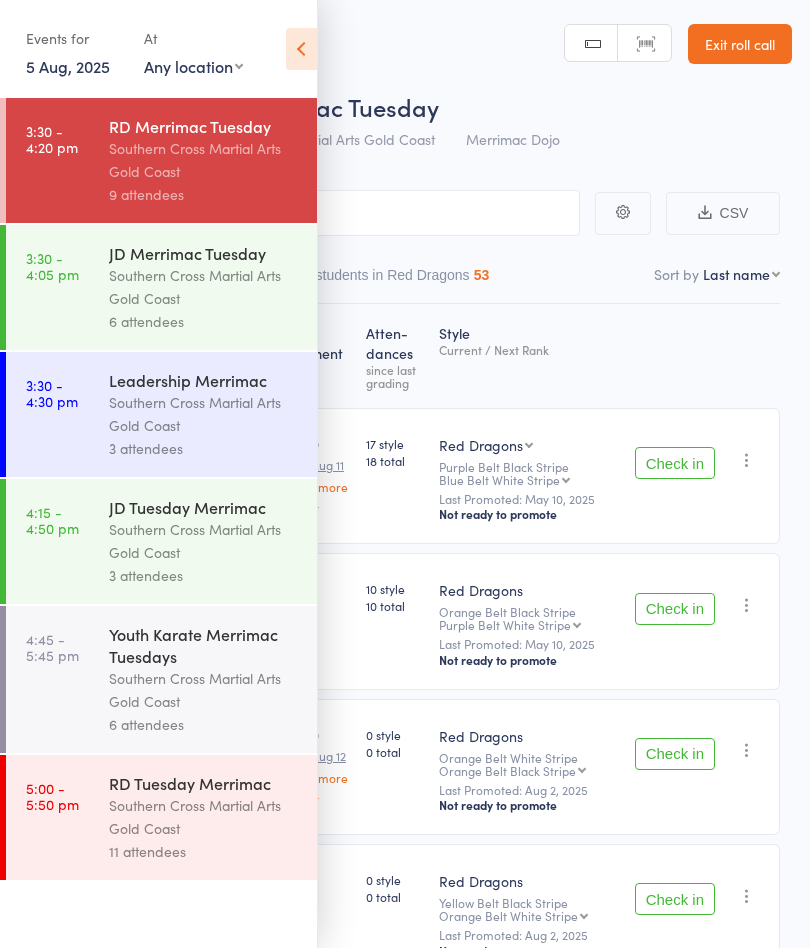 click at bounding box center [301, 49] 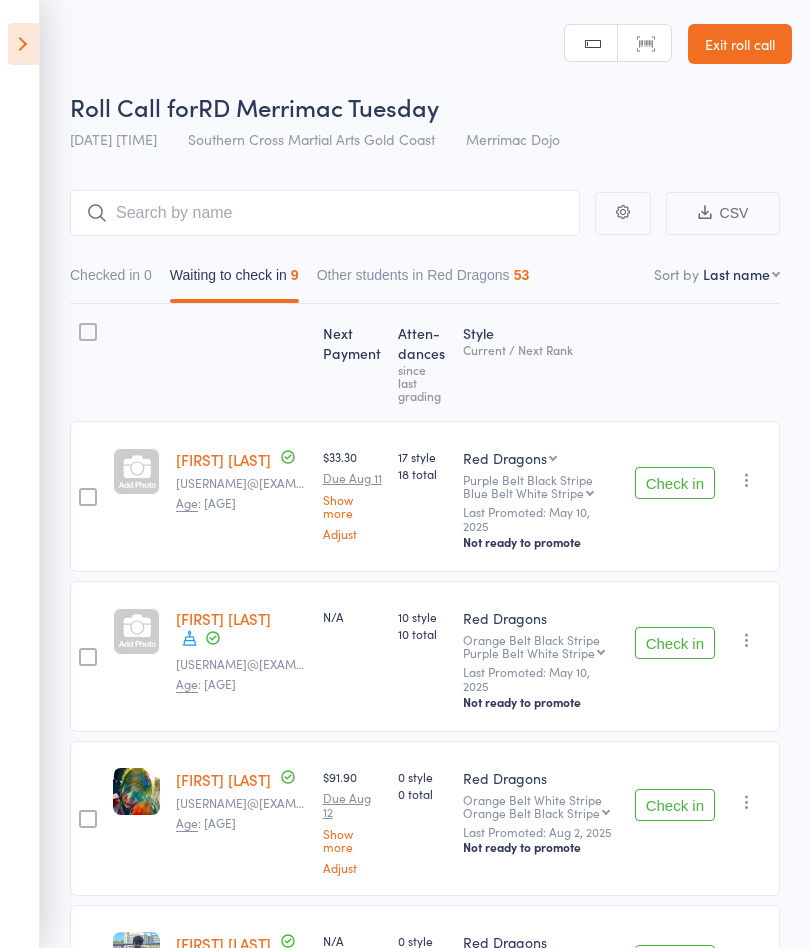 click on "Check in" at bounding box center [675, 483] 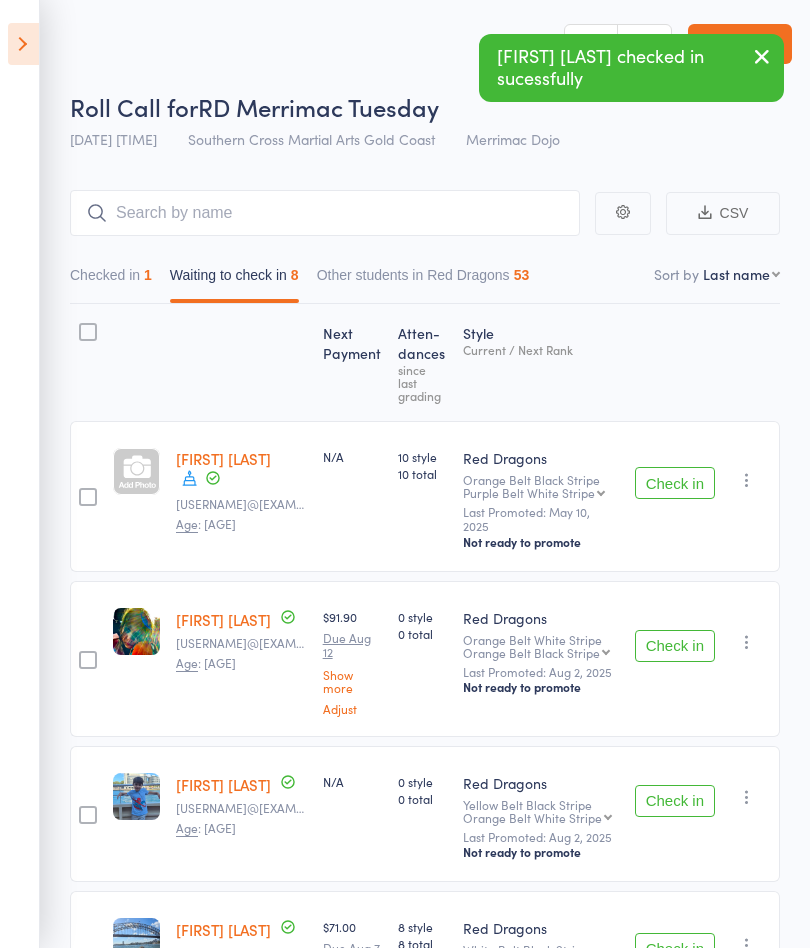 click on "Check in" at bounding box center (675, 483) 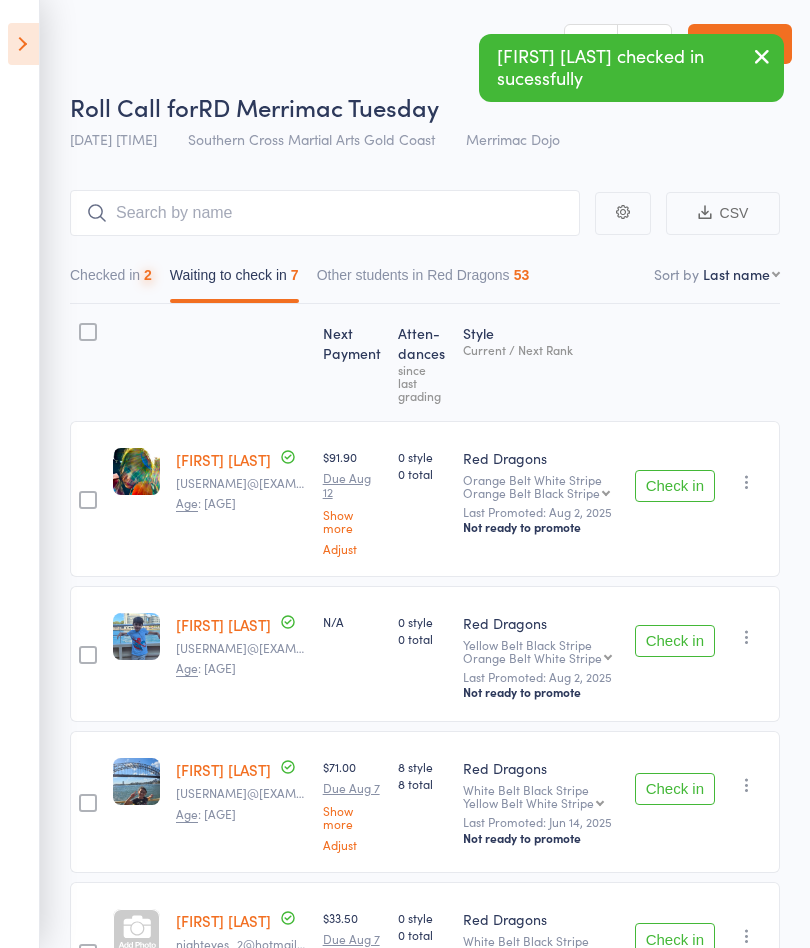 click on "Check in" at bounding box center [675, 486] 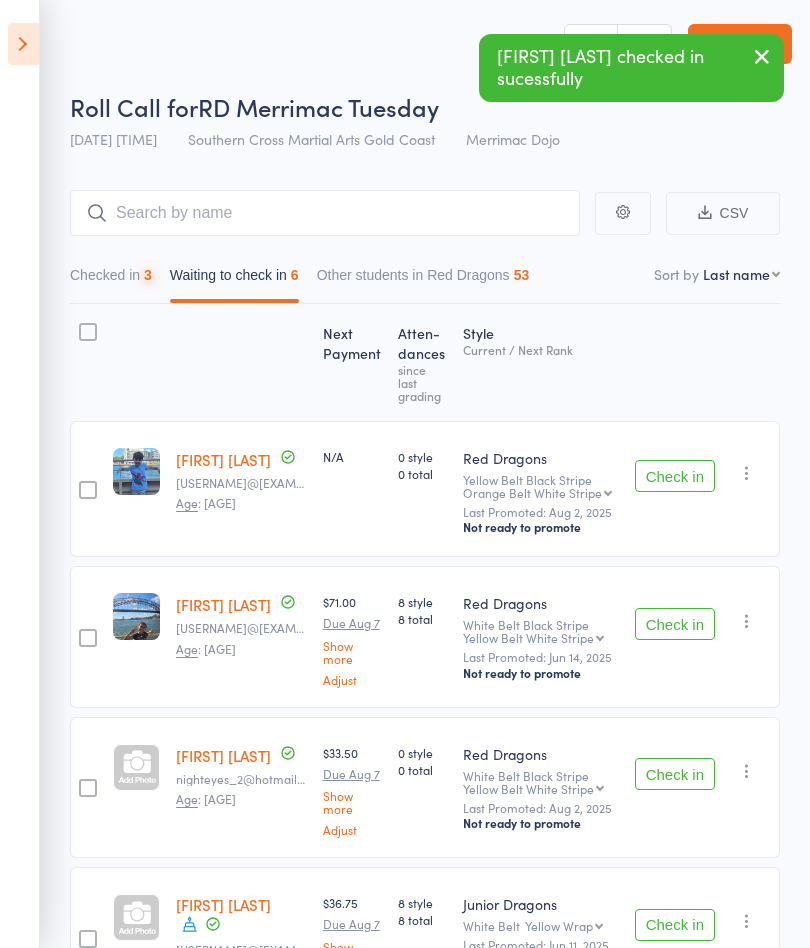 click on "Check in" at bounding box center (675, 476) 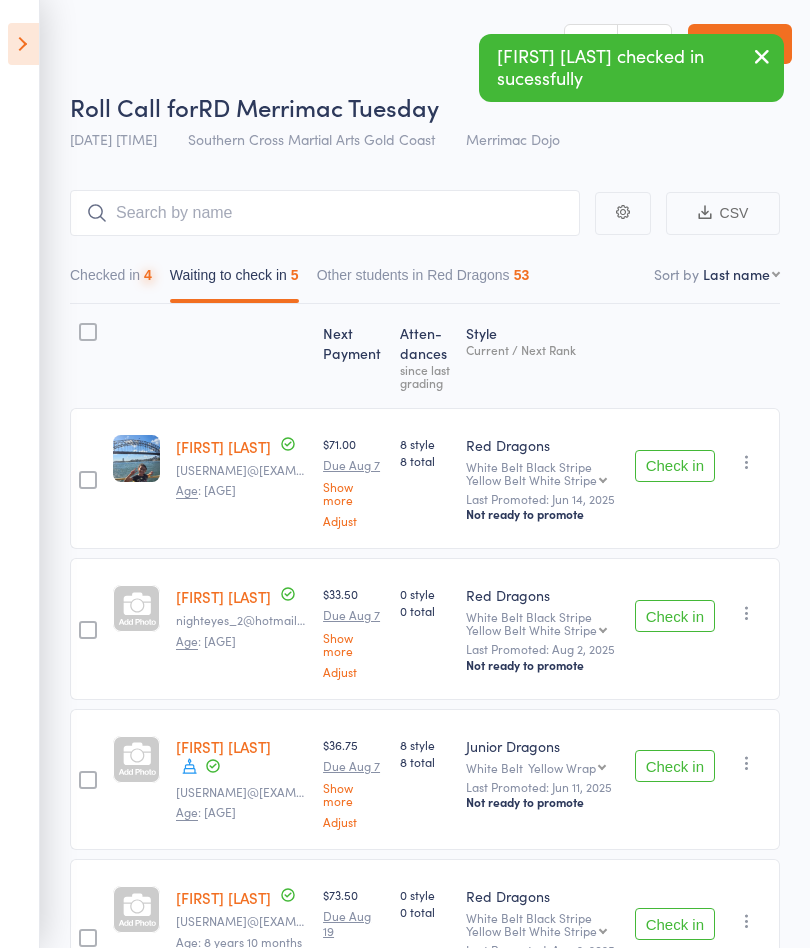 click on "Check in" at bounding box center (675, 466) 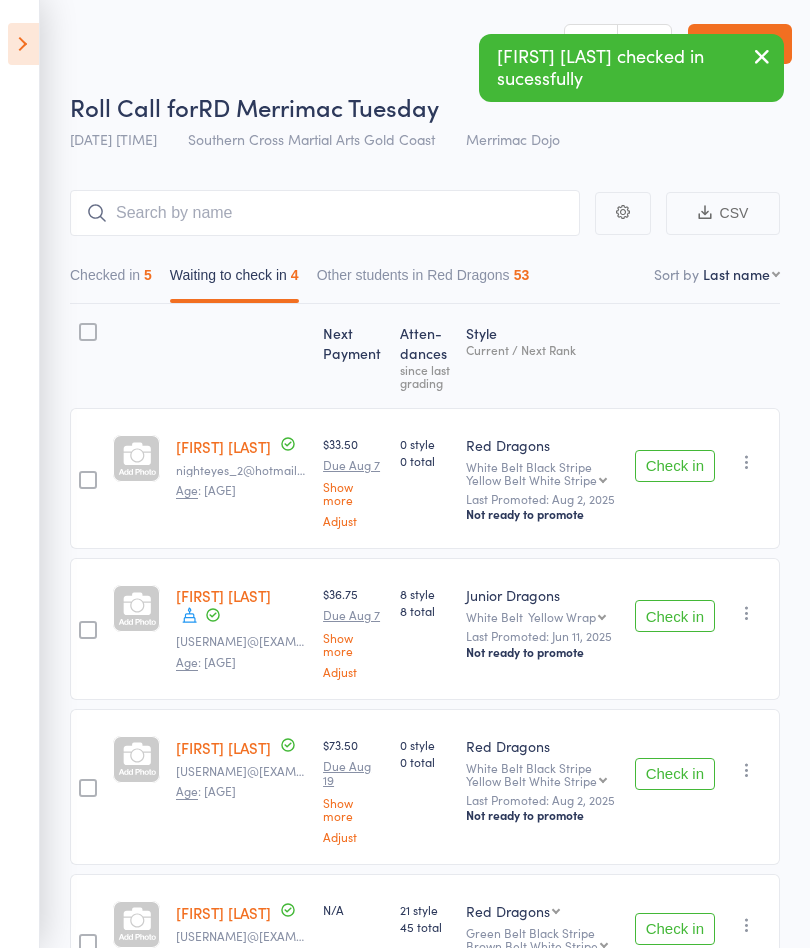 click on "Check in" at bounding box center [675, 466] 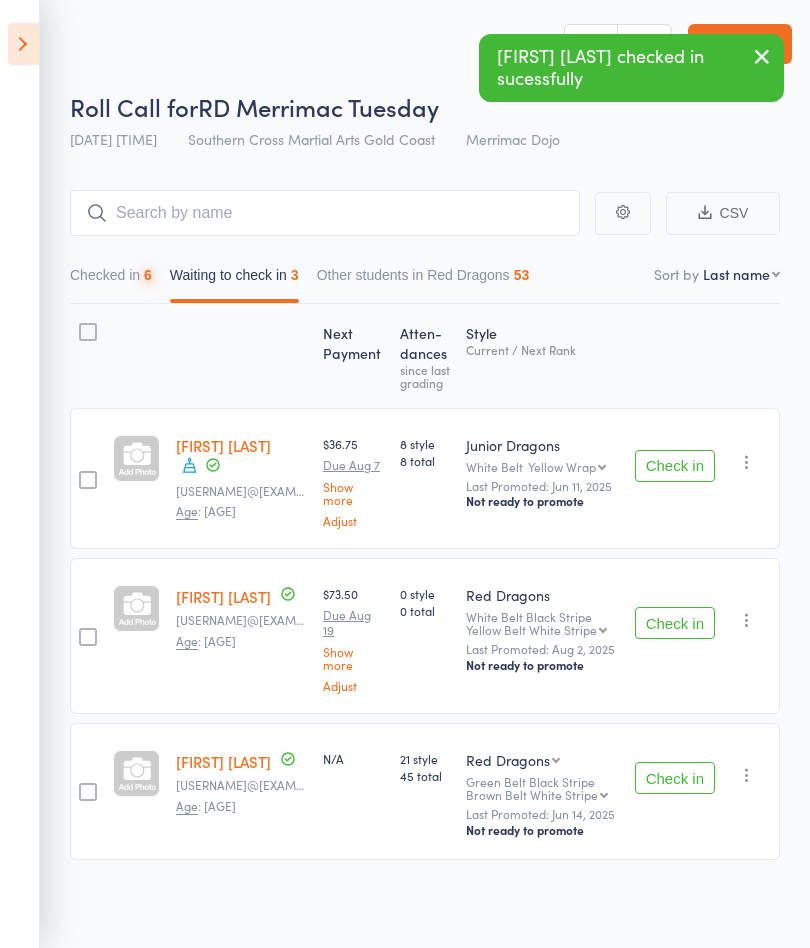 click on "Check in" at bounding box center [675, 466] 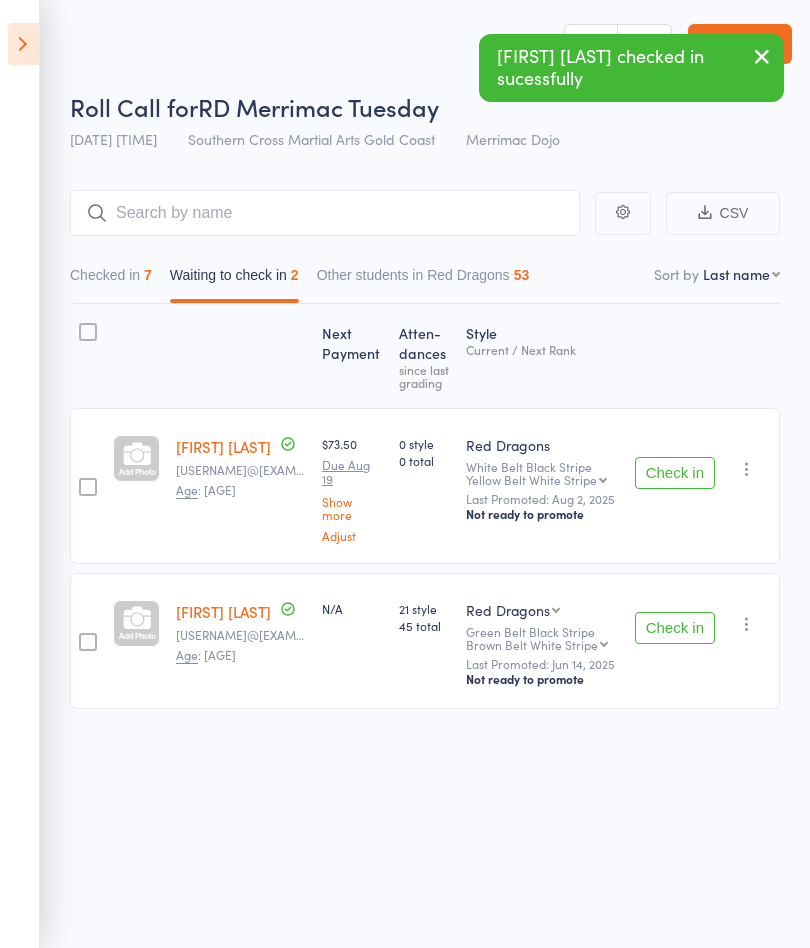 click on "Check in" at bounding box center [675, 473] 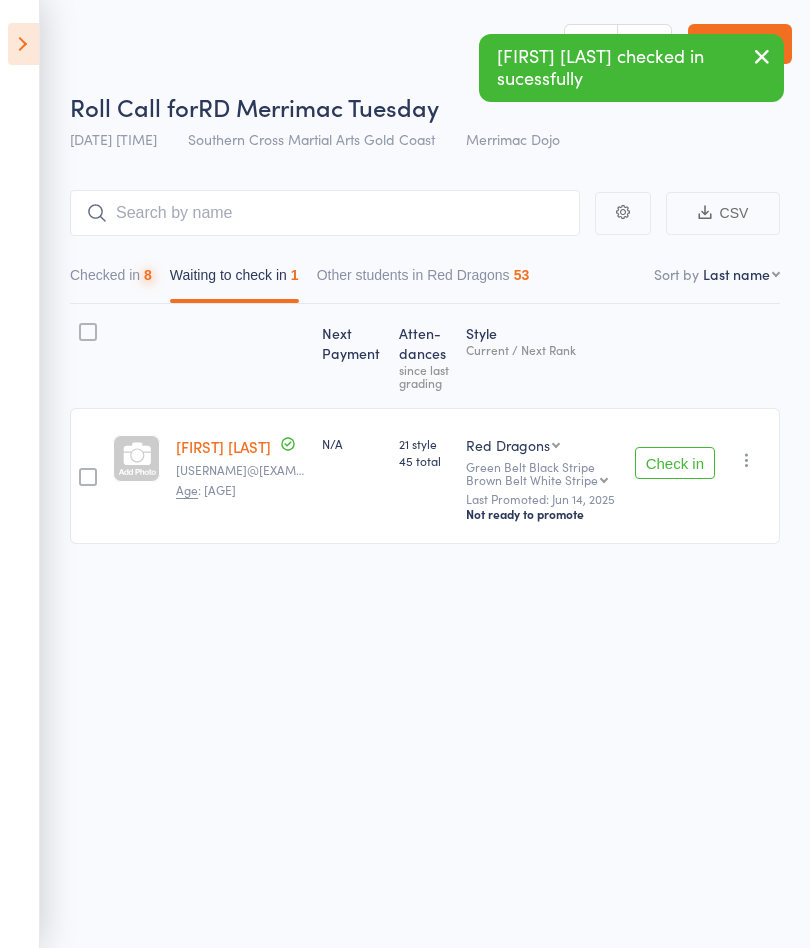click on "Check in" at bounding box center [675, 463] 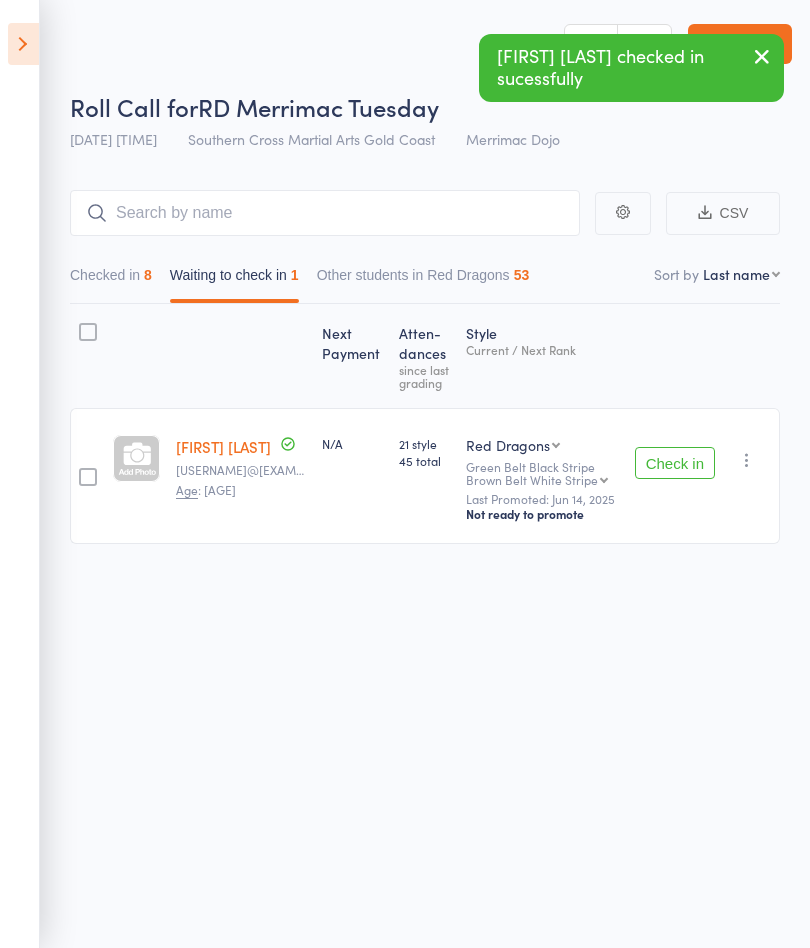 click on "Checked in  8" at bounding box center (111, 280) 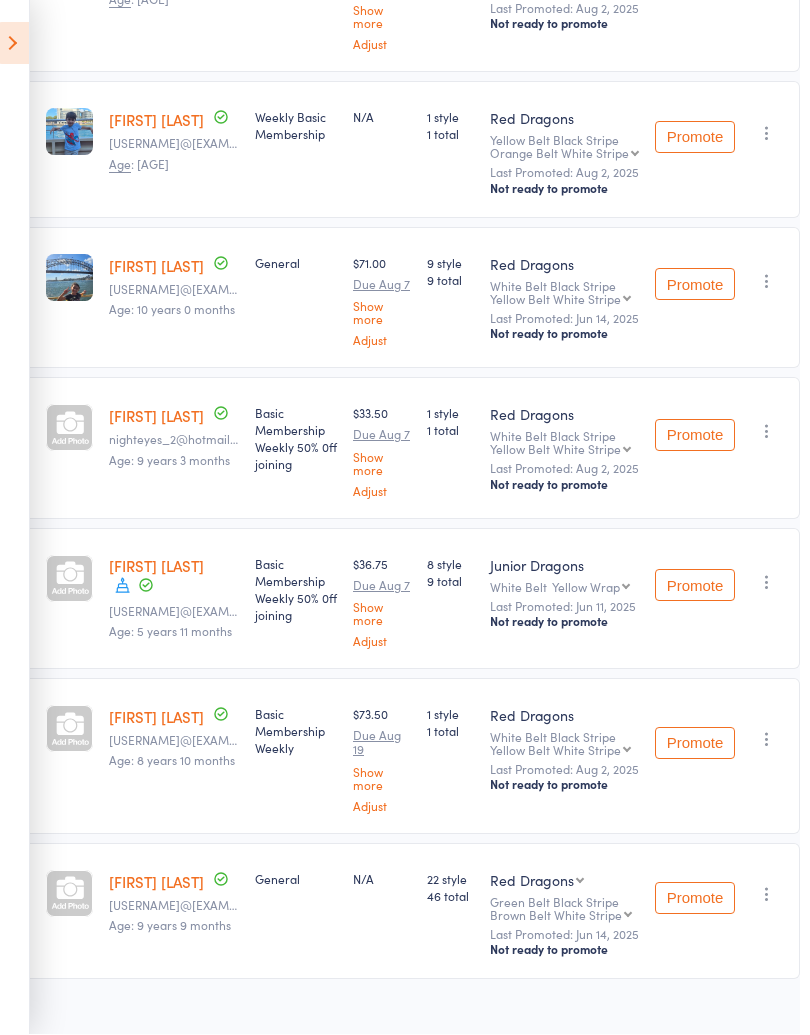 scroll, scrollTop: 872, scrollLeft: 58, axis: both 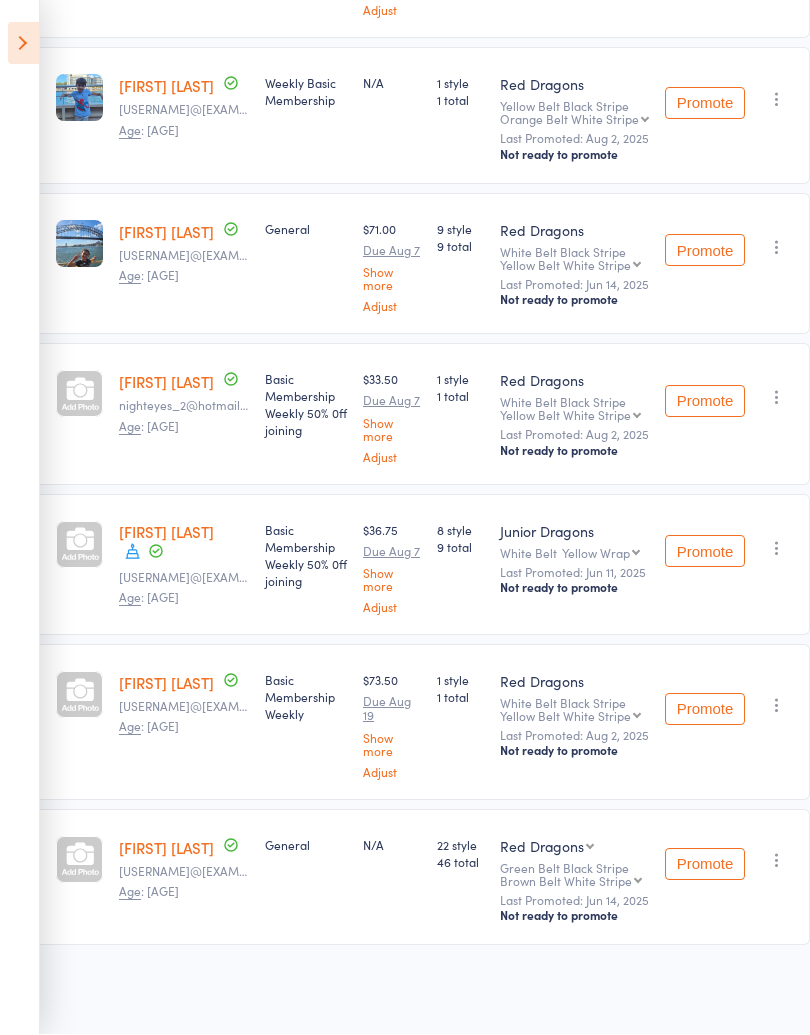 click at bounding box center (777, 549) 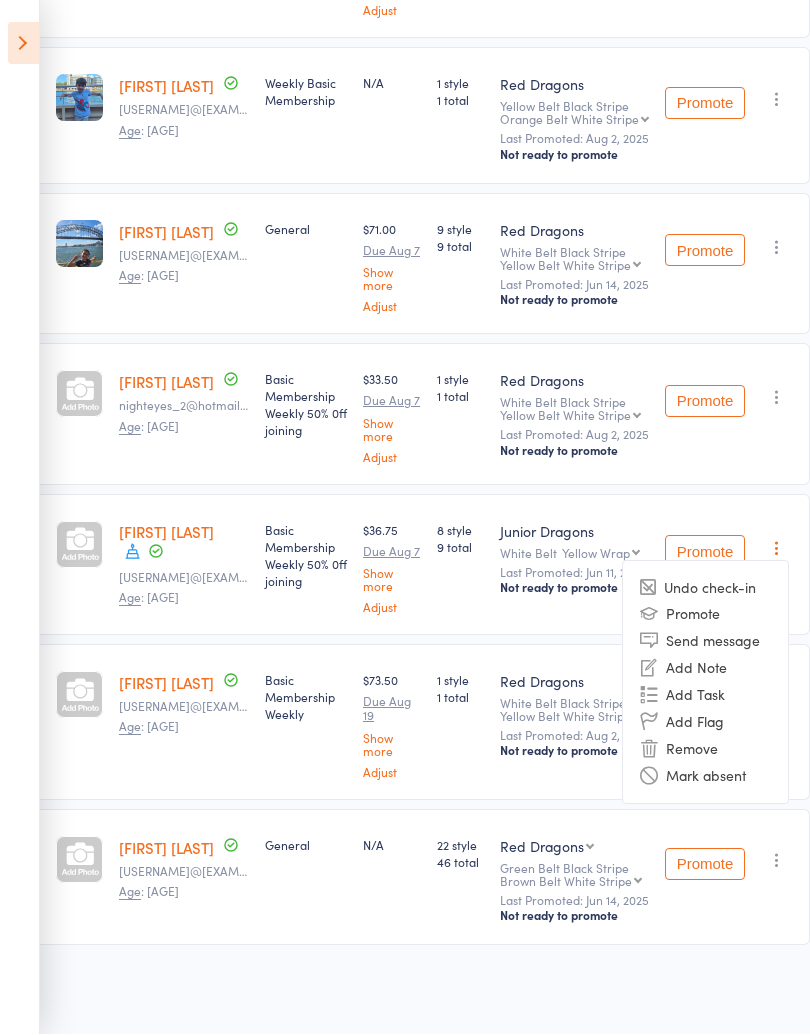 click on "Remove" at bounding box center [705, 749] 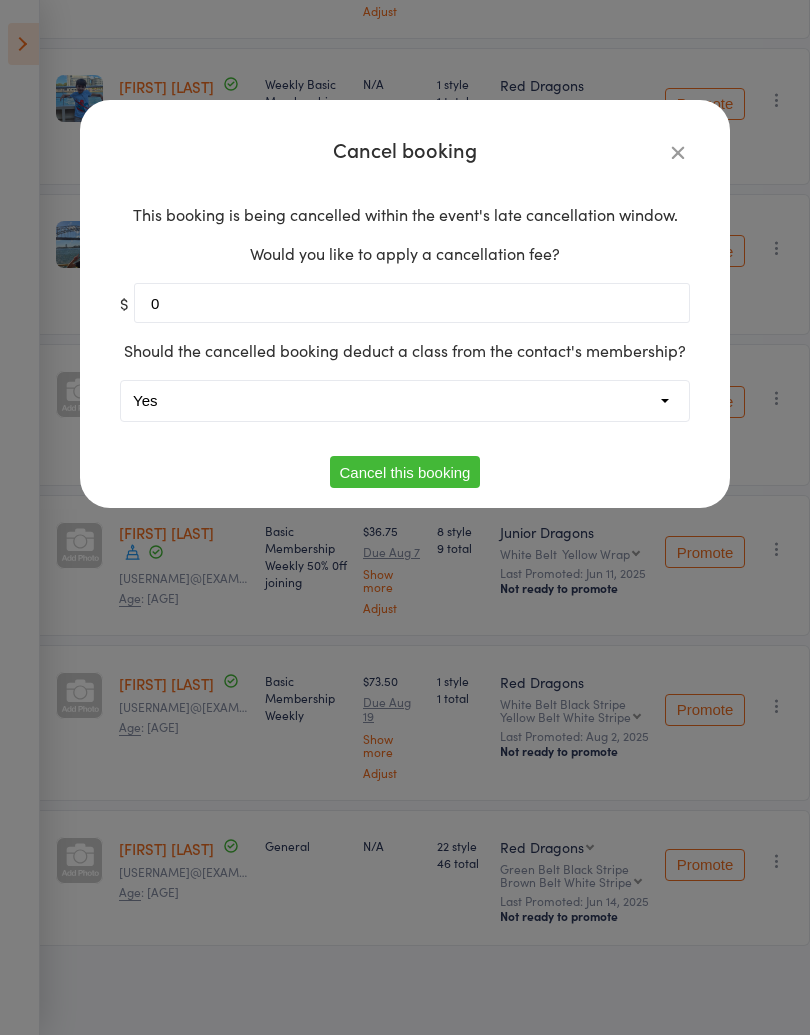 click on "Yes No" at bounding box center [405, 401] 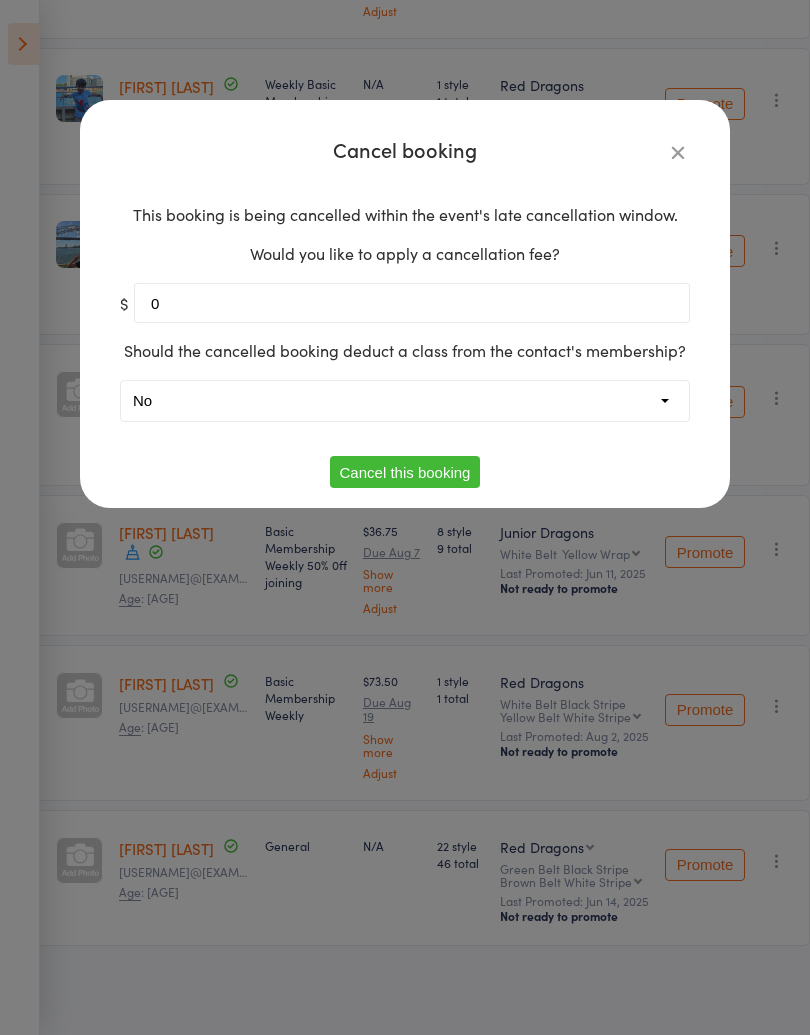 click on "Cancel this booking" at bounding box center (405, 472) 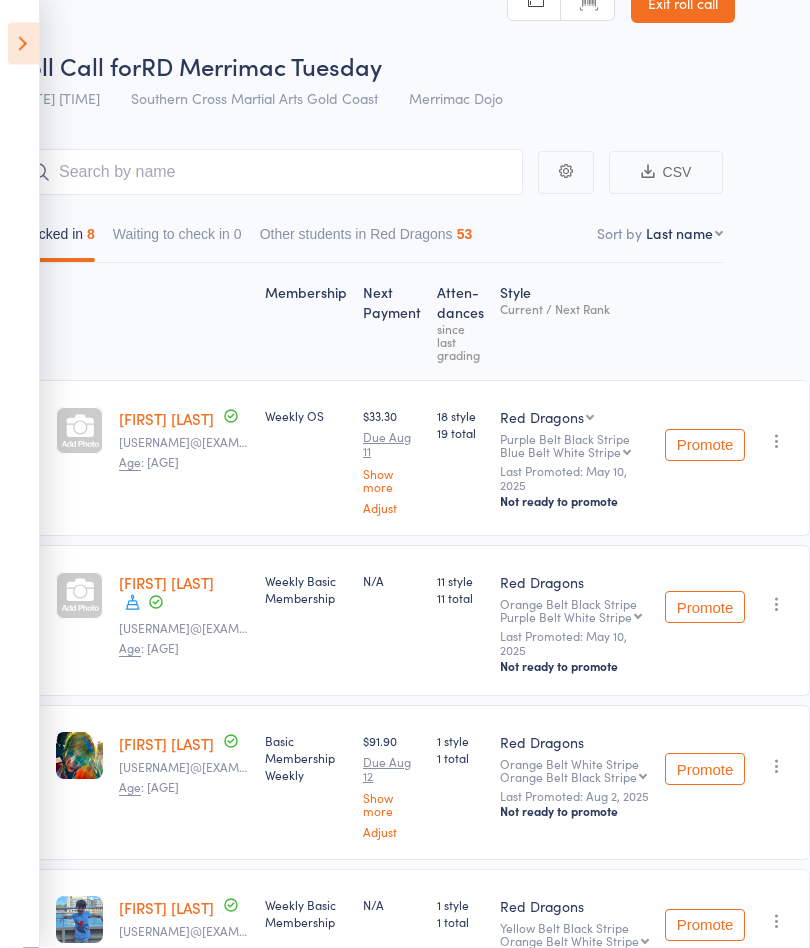 scroll, scrollTop: 0, scrollLeft: 58, axis: horizontal 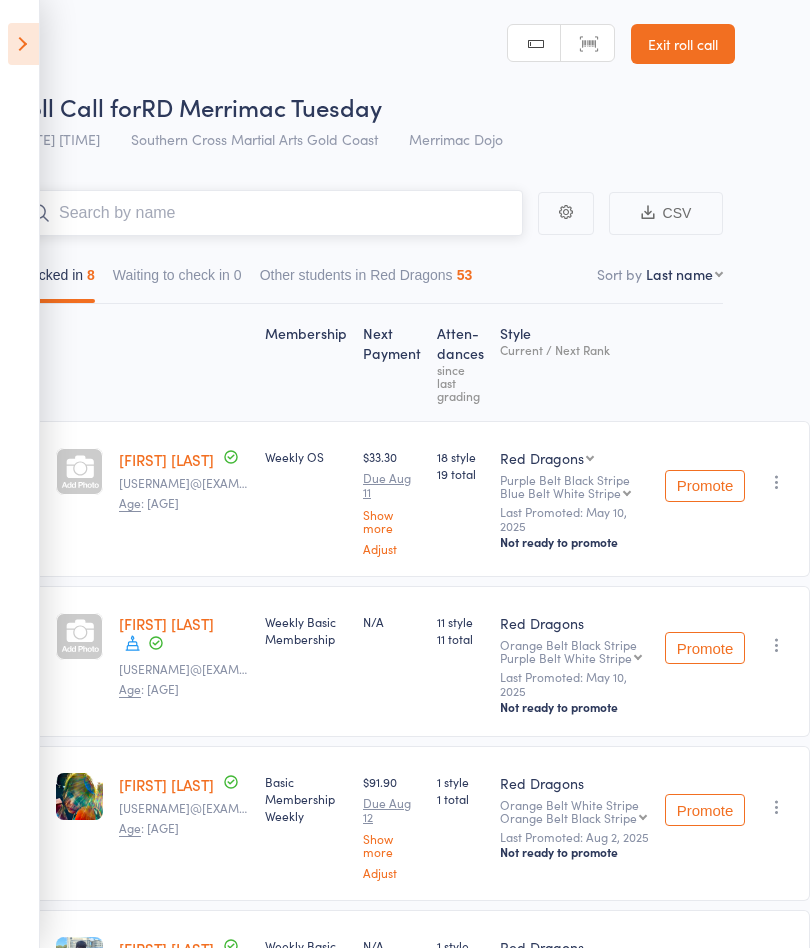 click at bounding box center [268, 213] 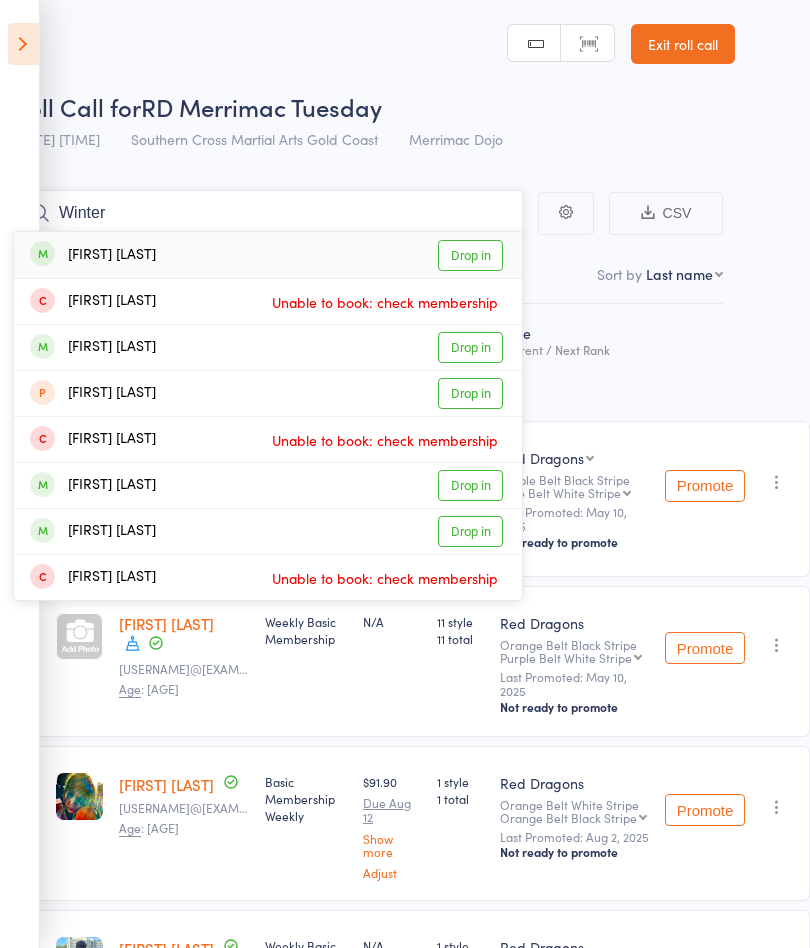 type on "Winter" 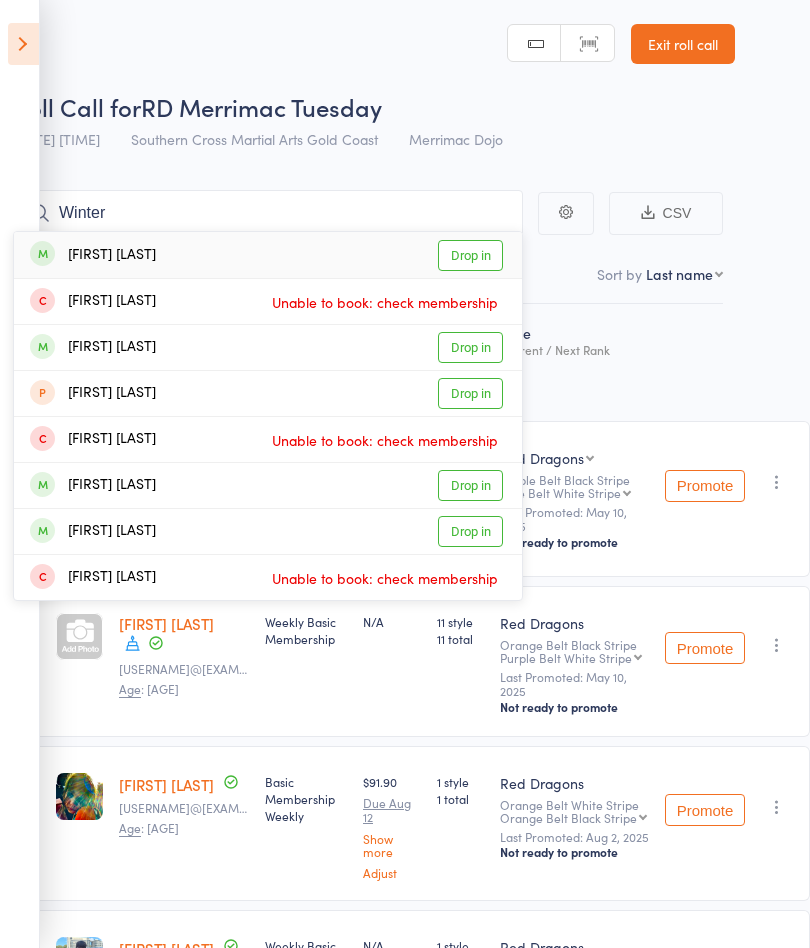 click on "Drop in" at bounding box center [470, 255] 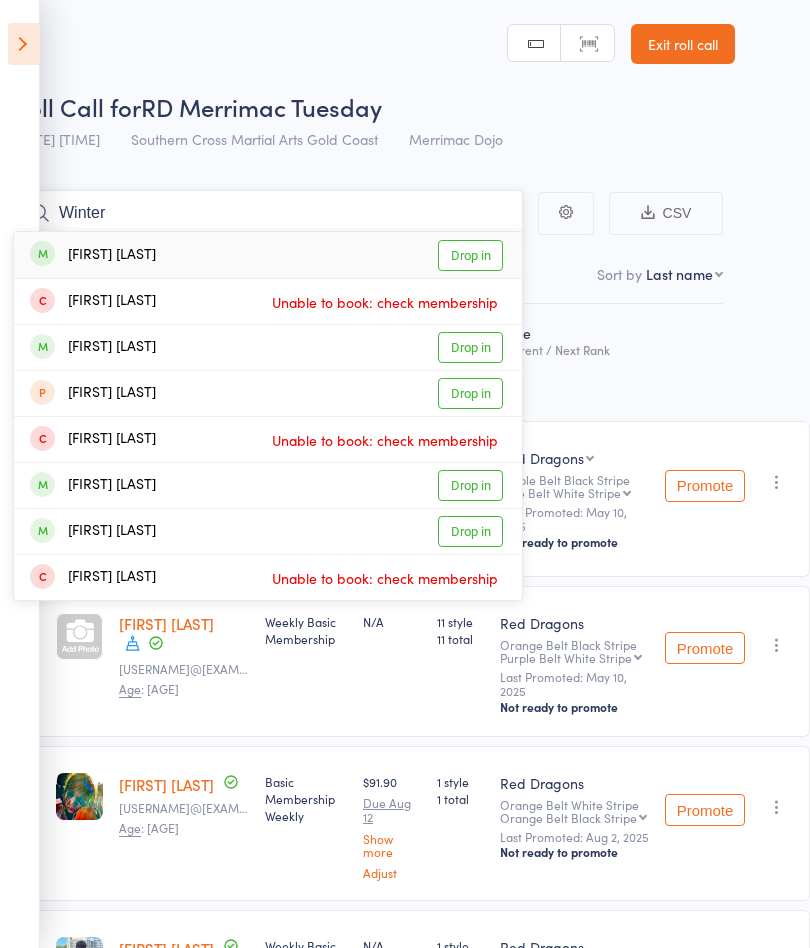 type 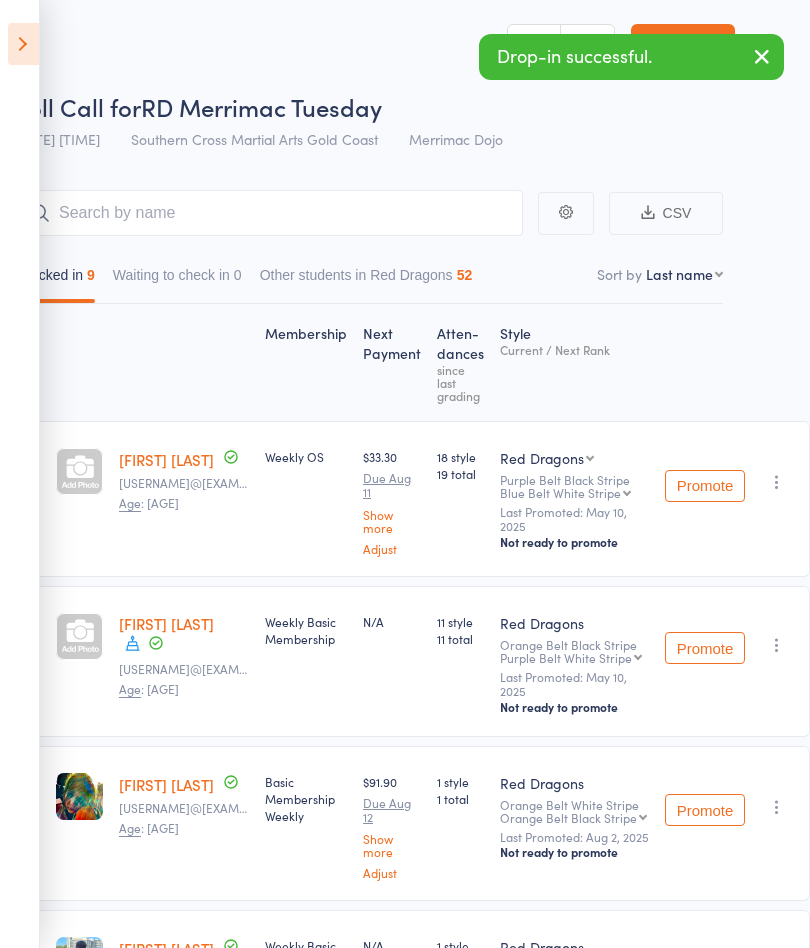 click at bounding box center (23, 44) 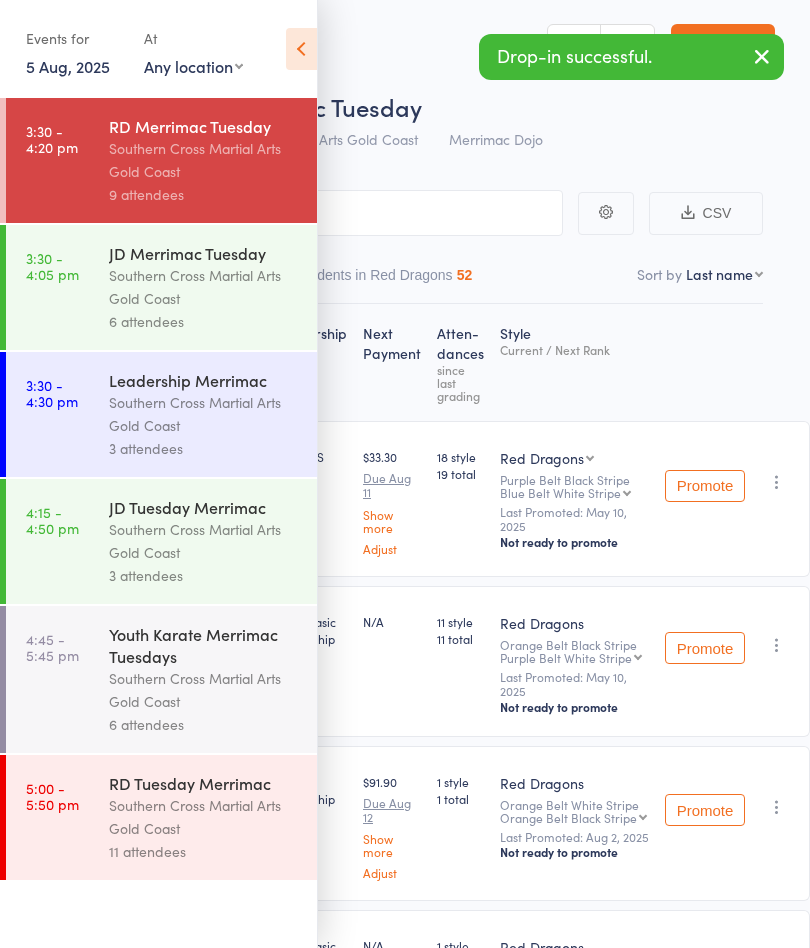 scroll, scrollTop: 0, scrollLeft: 18, axis: horizontal 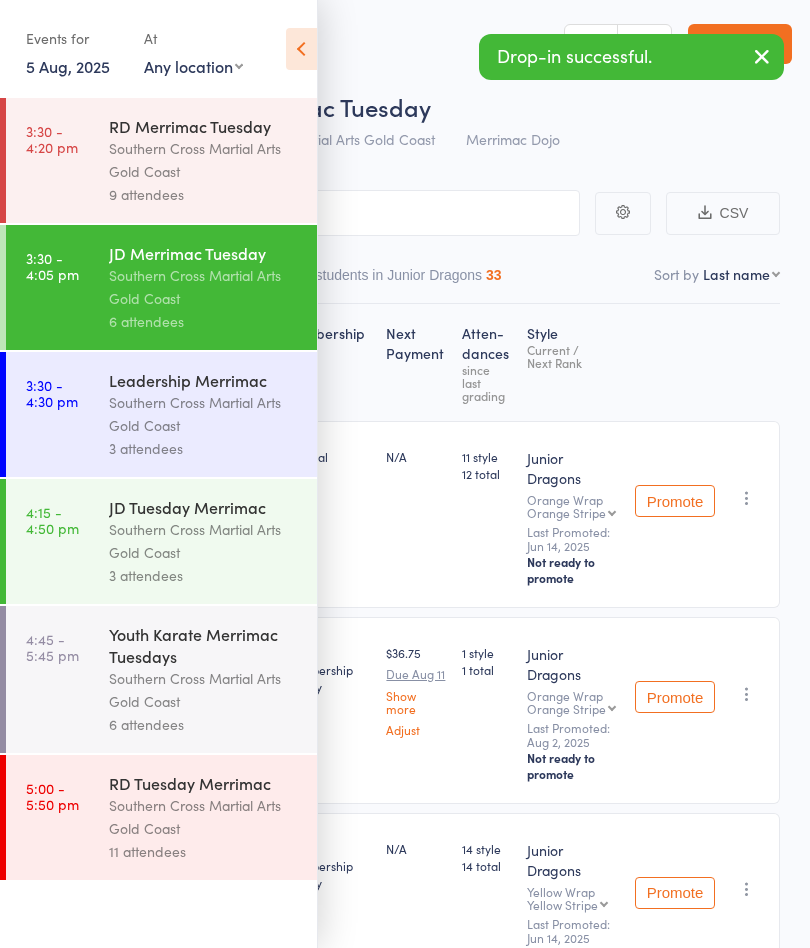 click at bounding box center (301, 49) 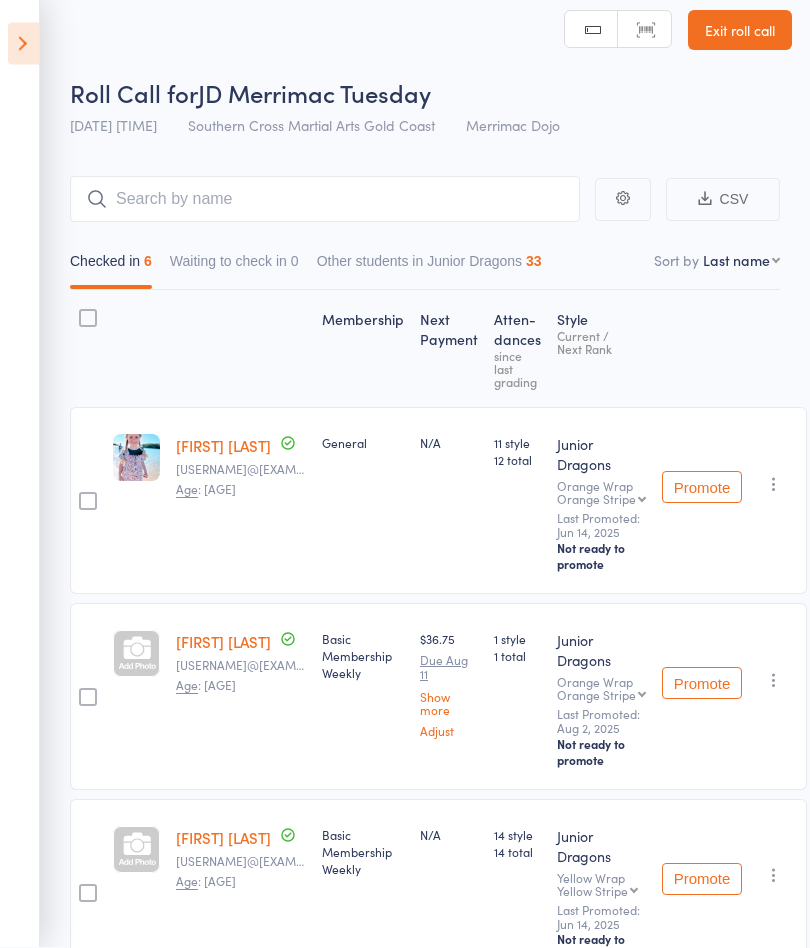 scroll, scrollTop: 0, scrollLeft: 0, axis: both 